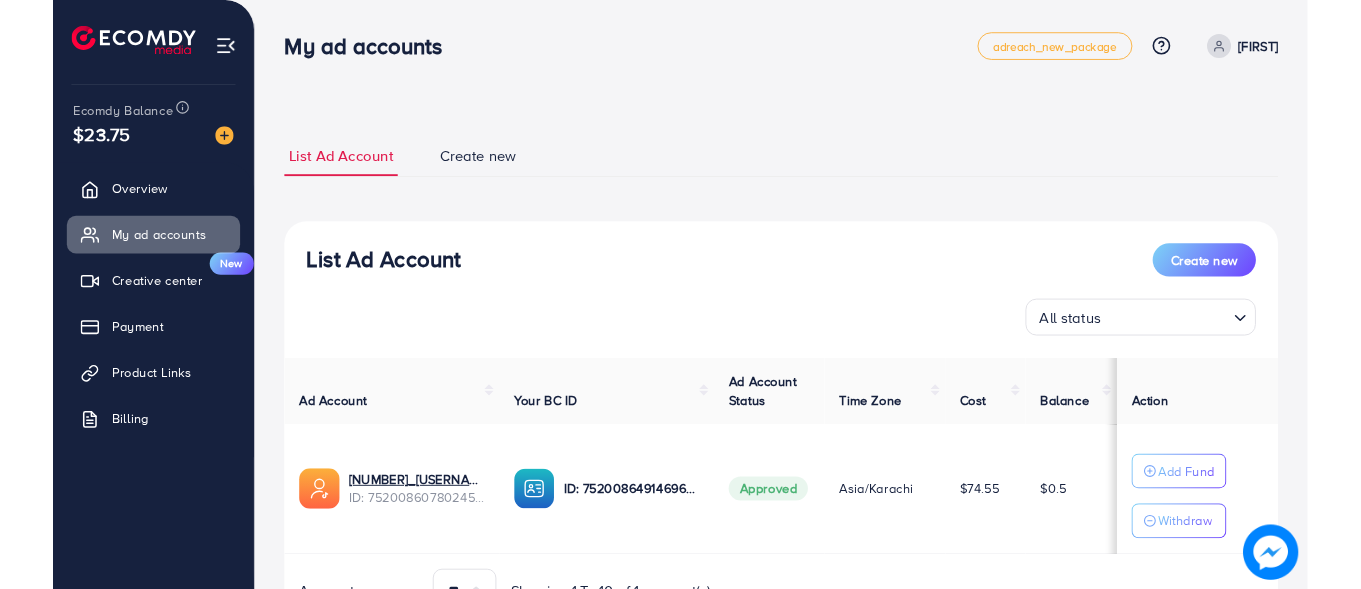 scroll, scrollTop: 0, scrollLeft: 0, axis: both 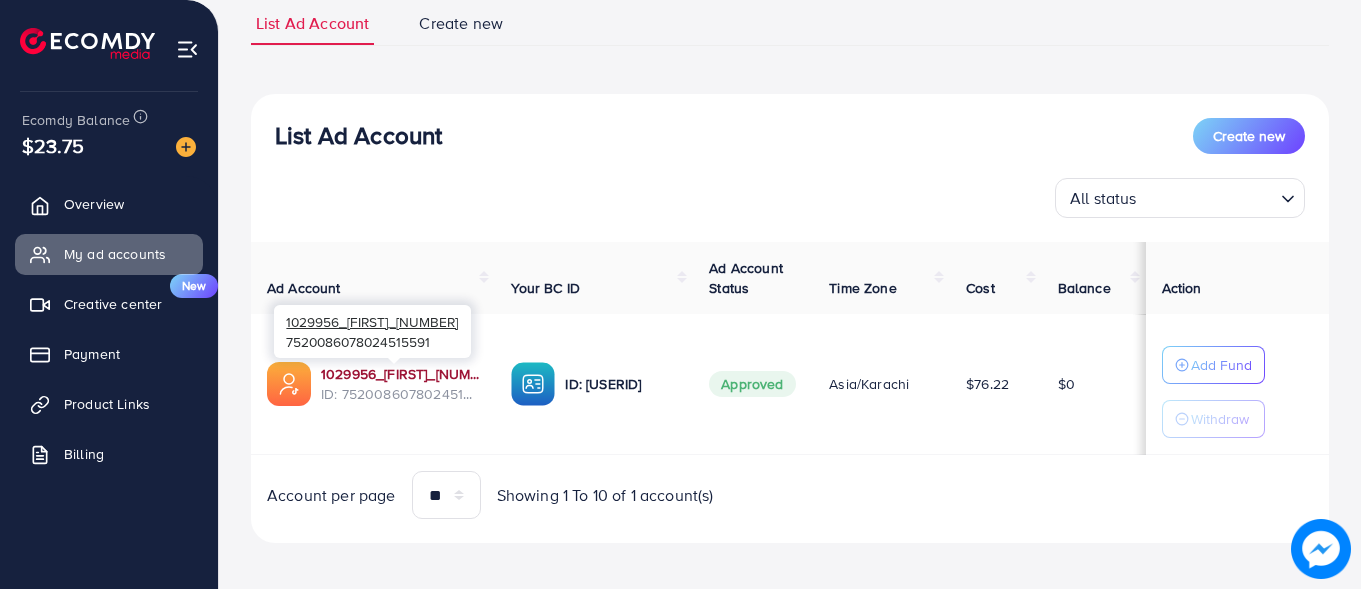 click on "1029956_[LAST]_[NUMBER]" at bounding box center [400, 374] 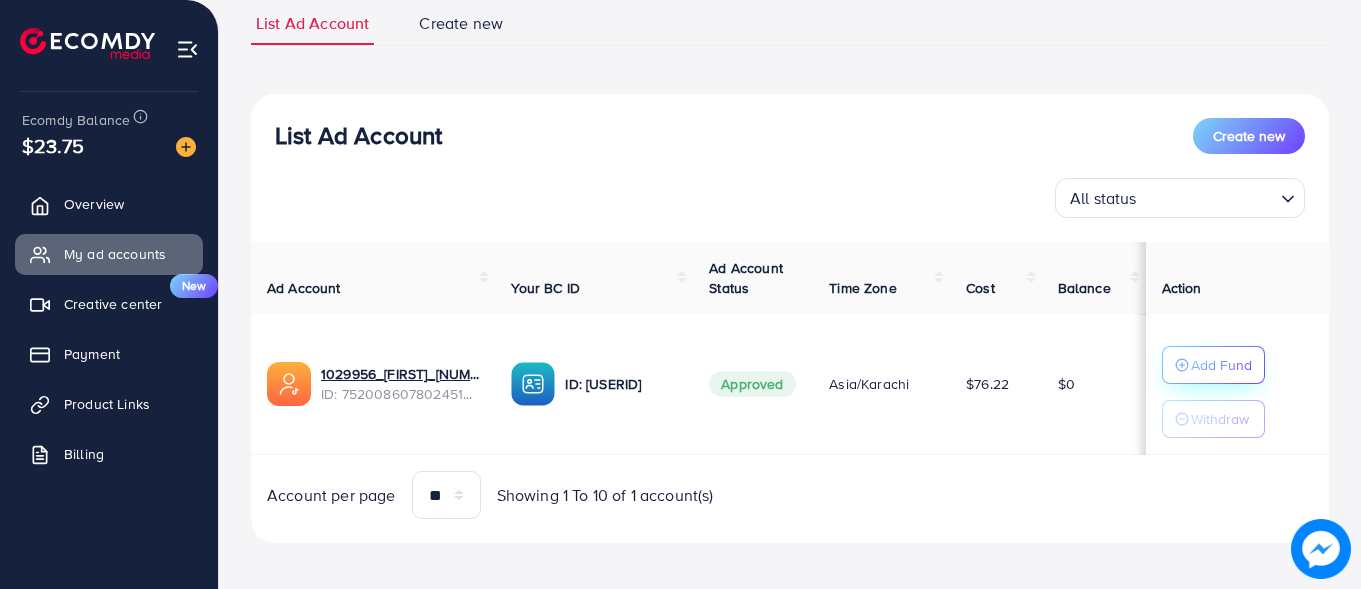 click on "Add Fund" at bounding box center (1221, 365) 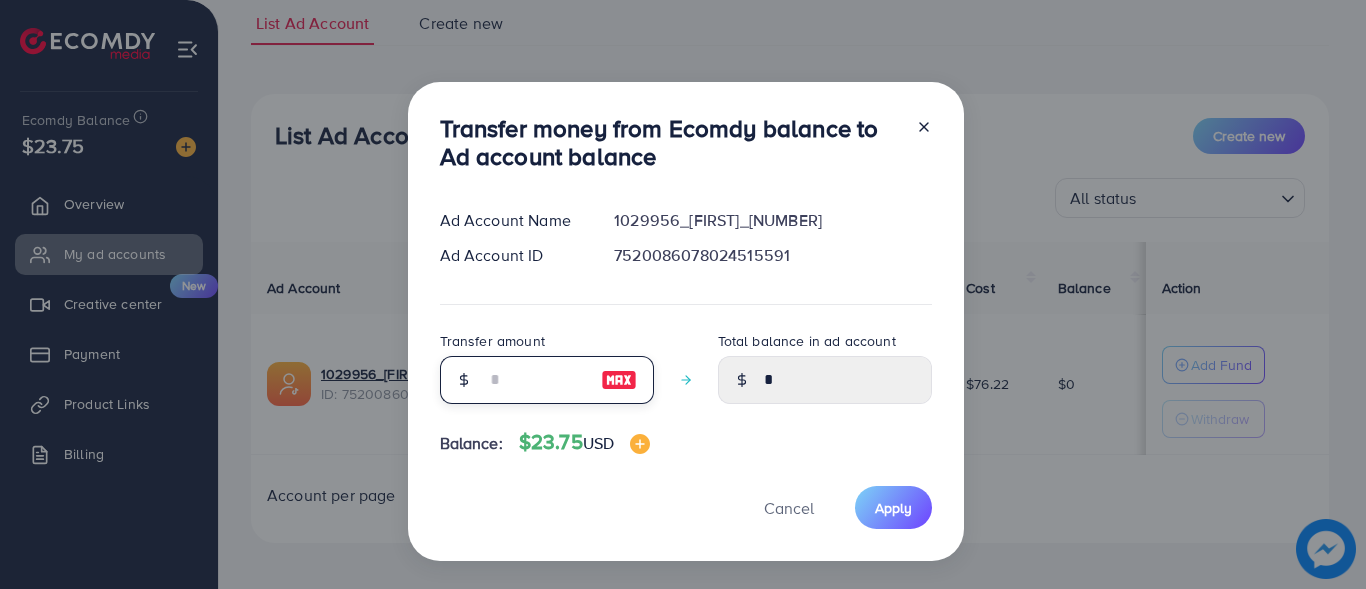 drag, startPoint x: 537, startPoint y: 355, endPoint x: 550, endPoint y: 348, distance: 14.764823 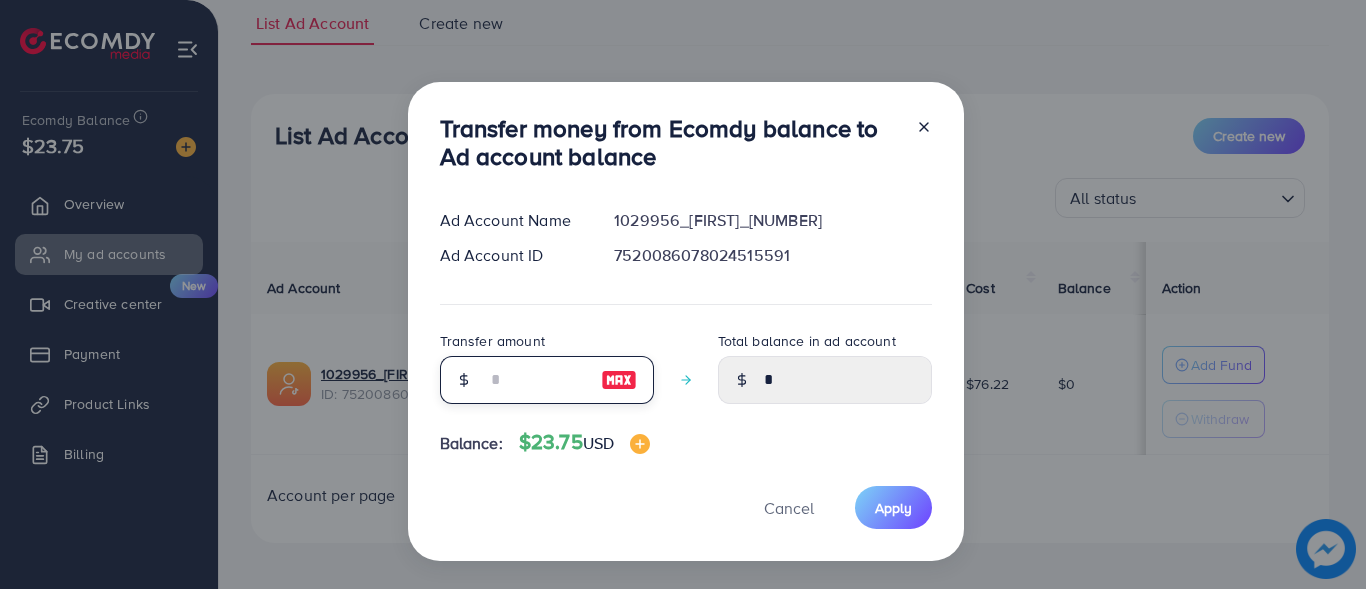 click on "Transfer amount" at bounding box center [547, 366] 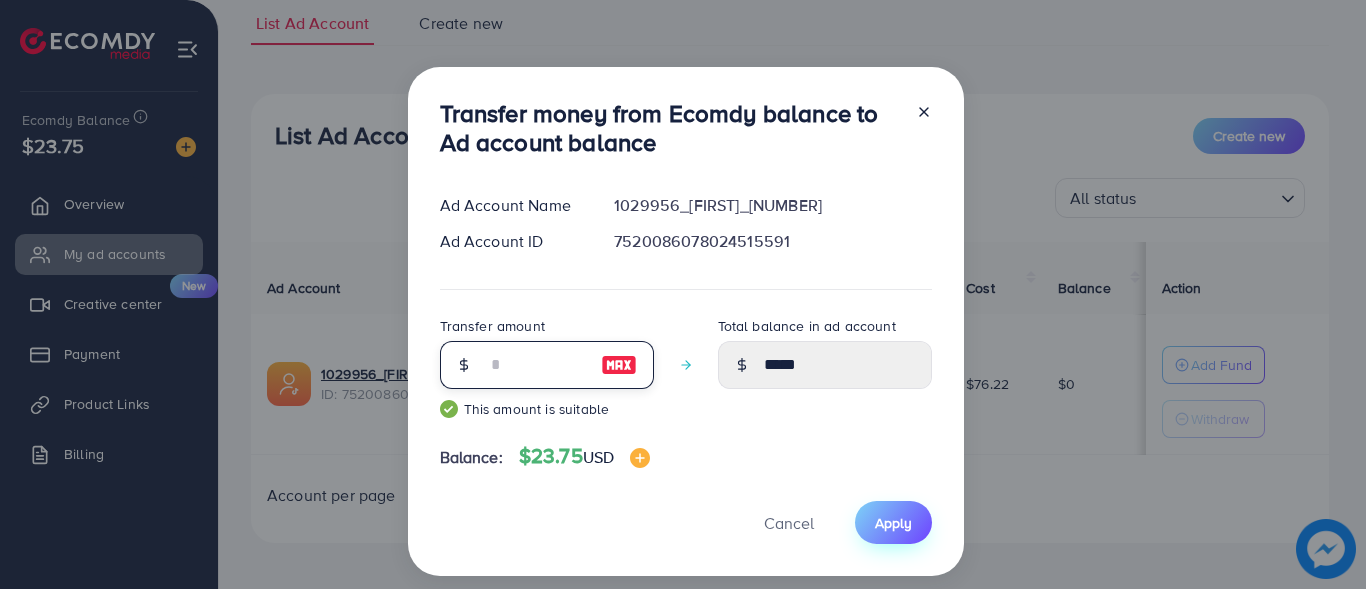 type on "**" 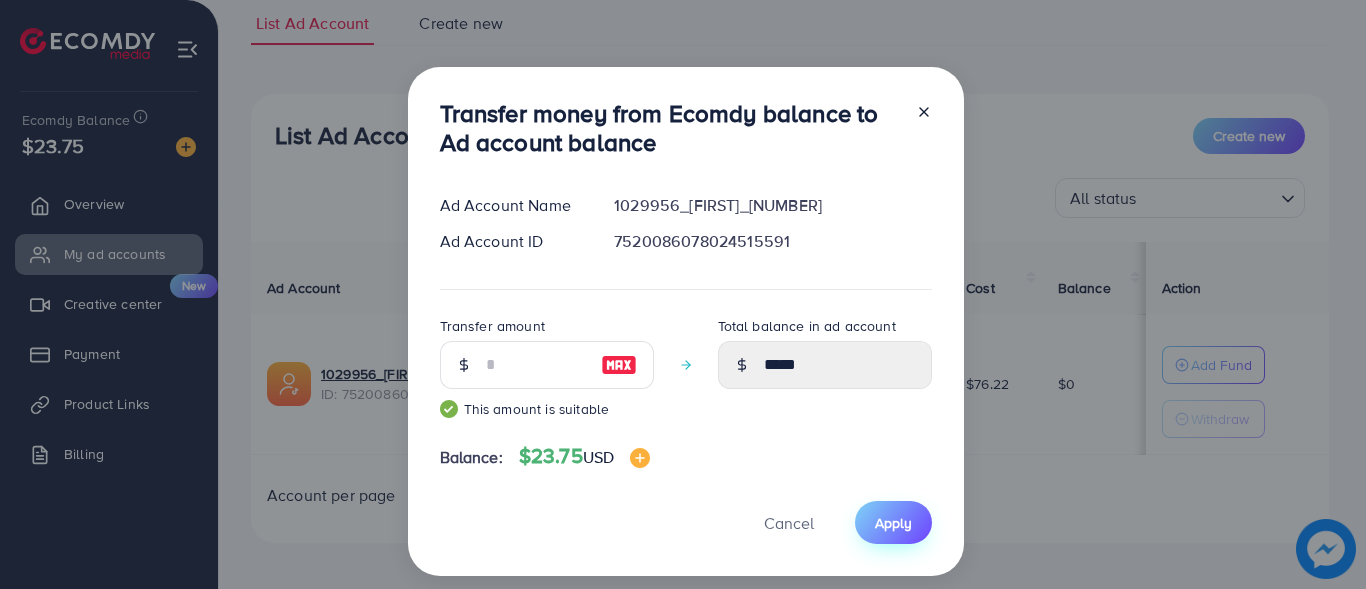 click on "Apply" at bounding box center (893, 522) 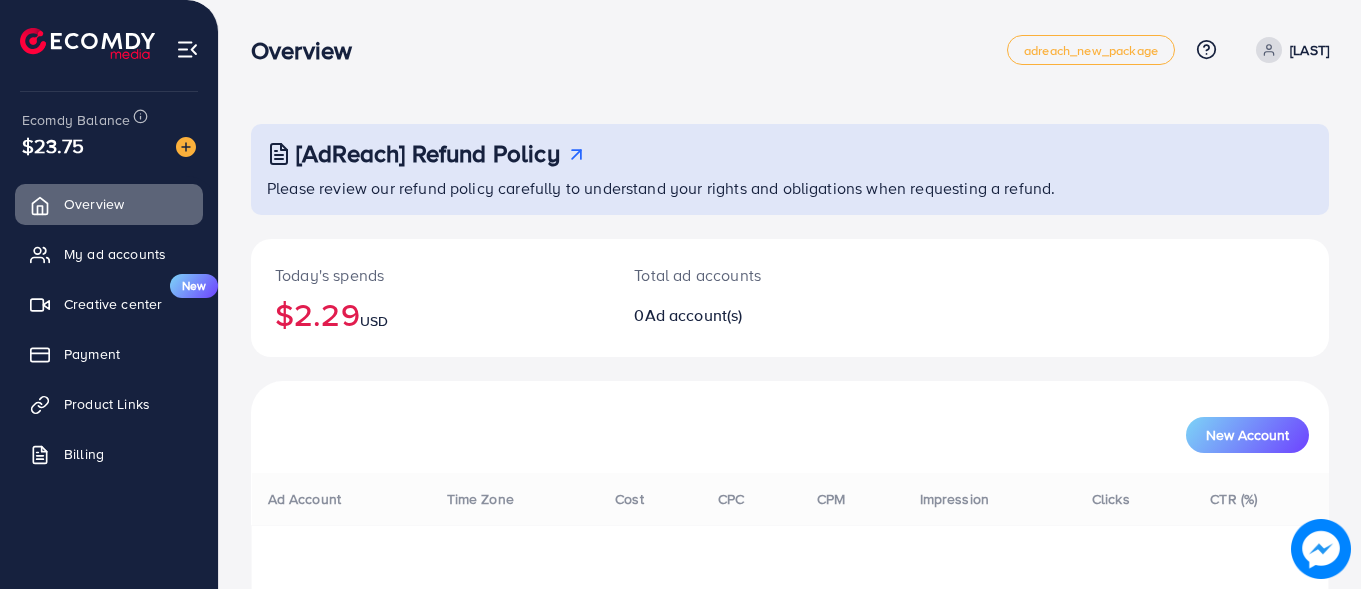 scroll, scrollTop: 0, scrollLeft: 0, axis: both 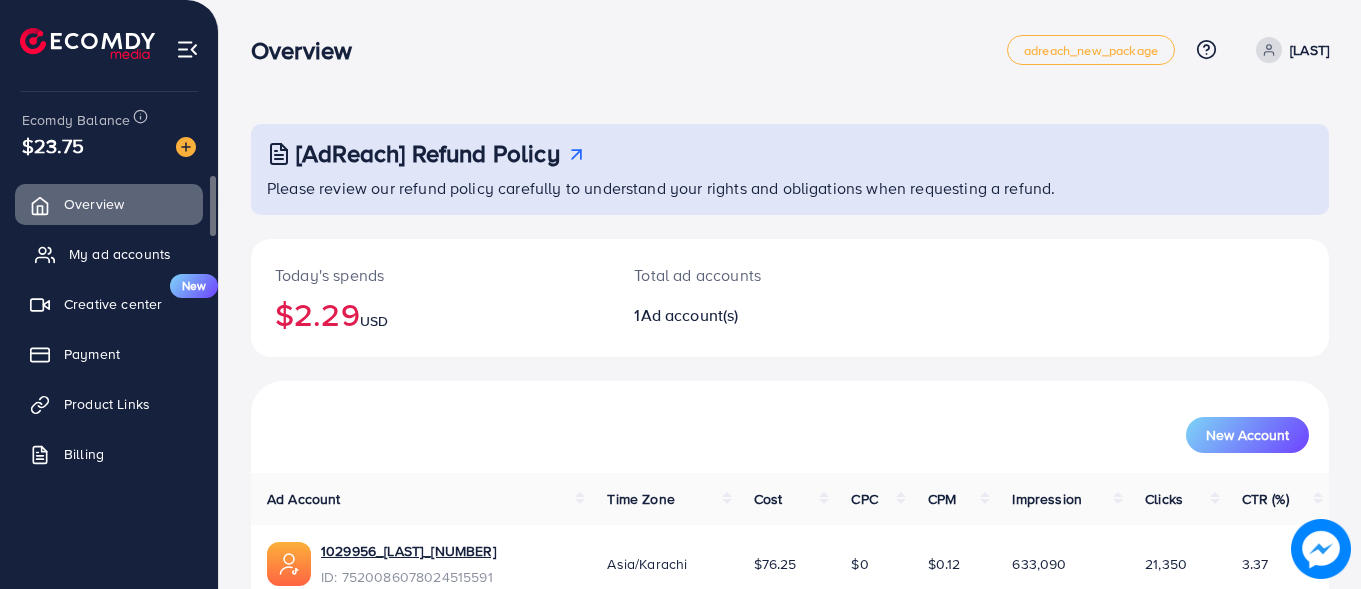 click on "My ad accounts" at bounding box center [120, 254] 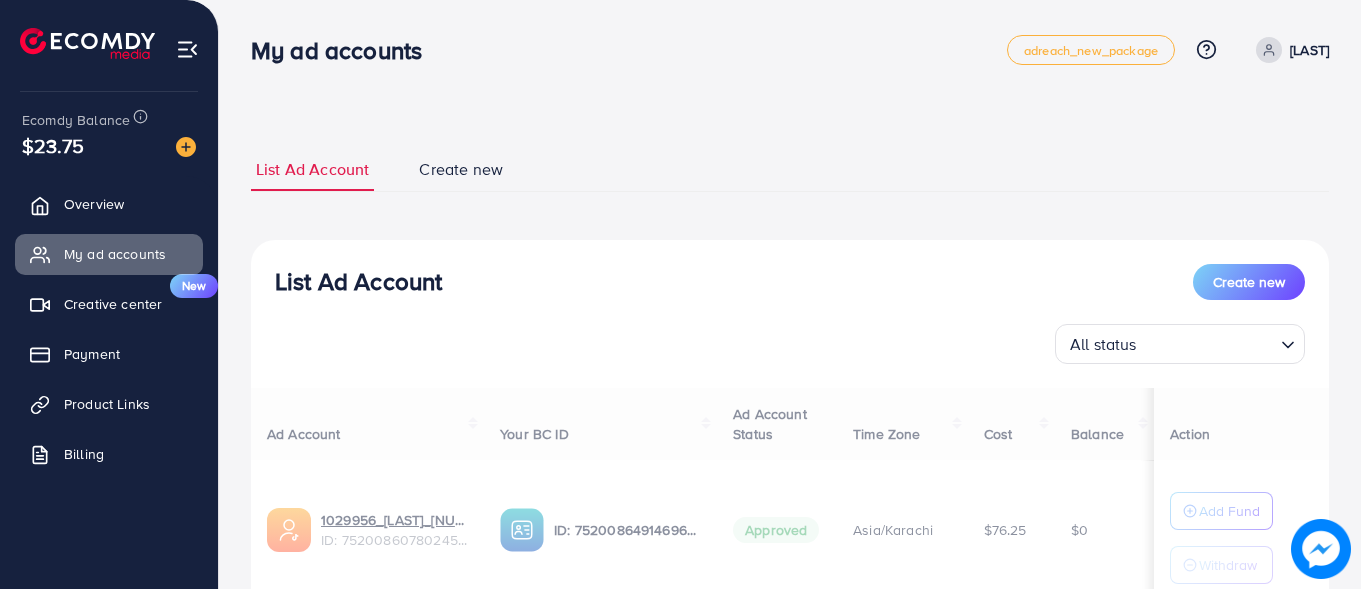 click at bounding box center [790, 516] 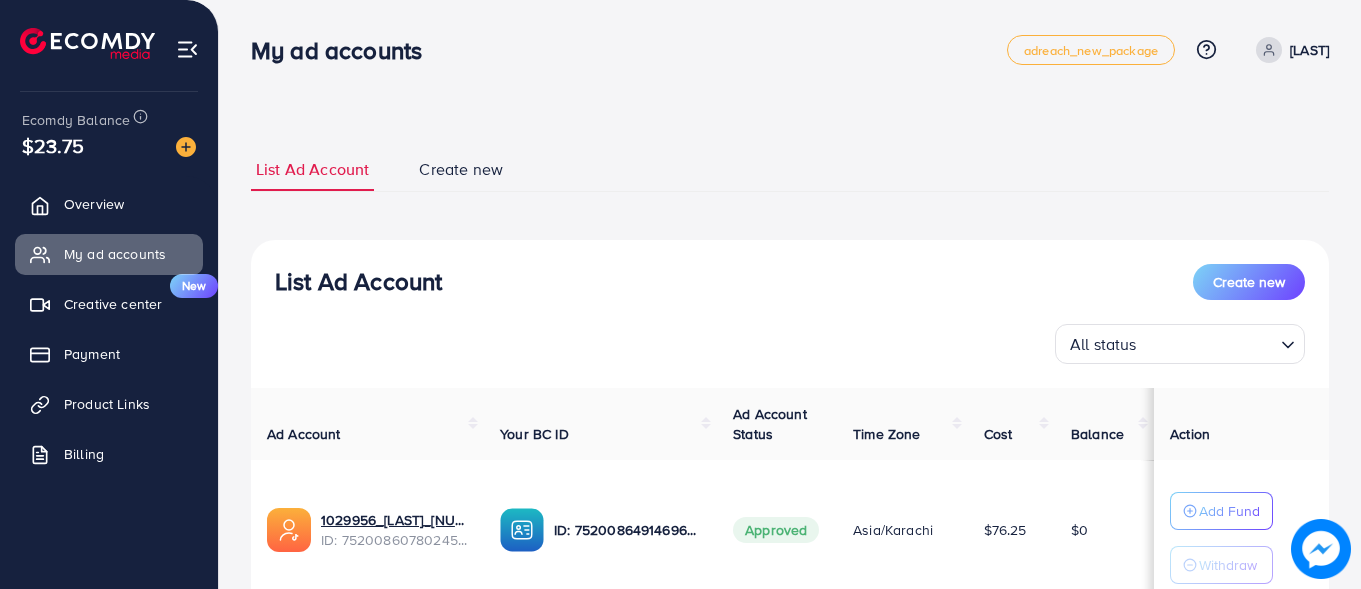 click on "Add Fund" at bounding box center (1229, 511) 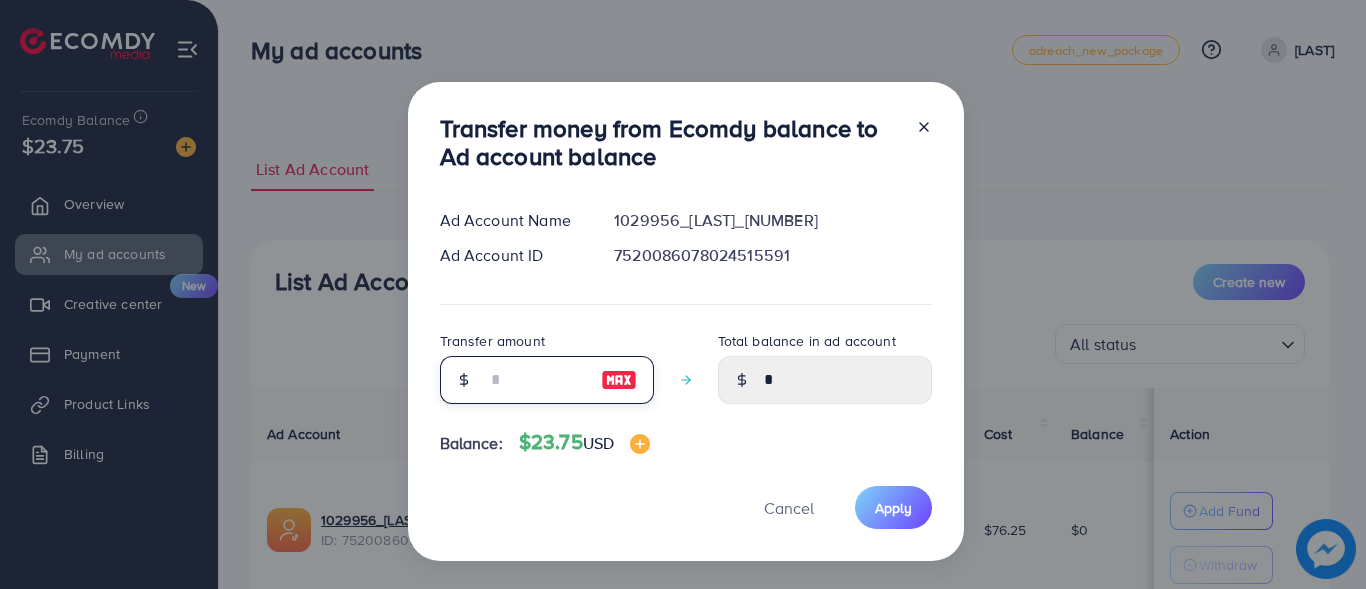 click at bounding box center (536, 380) 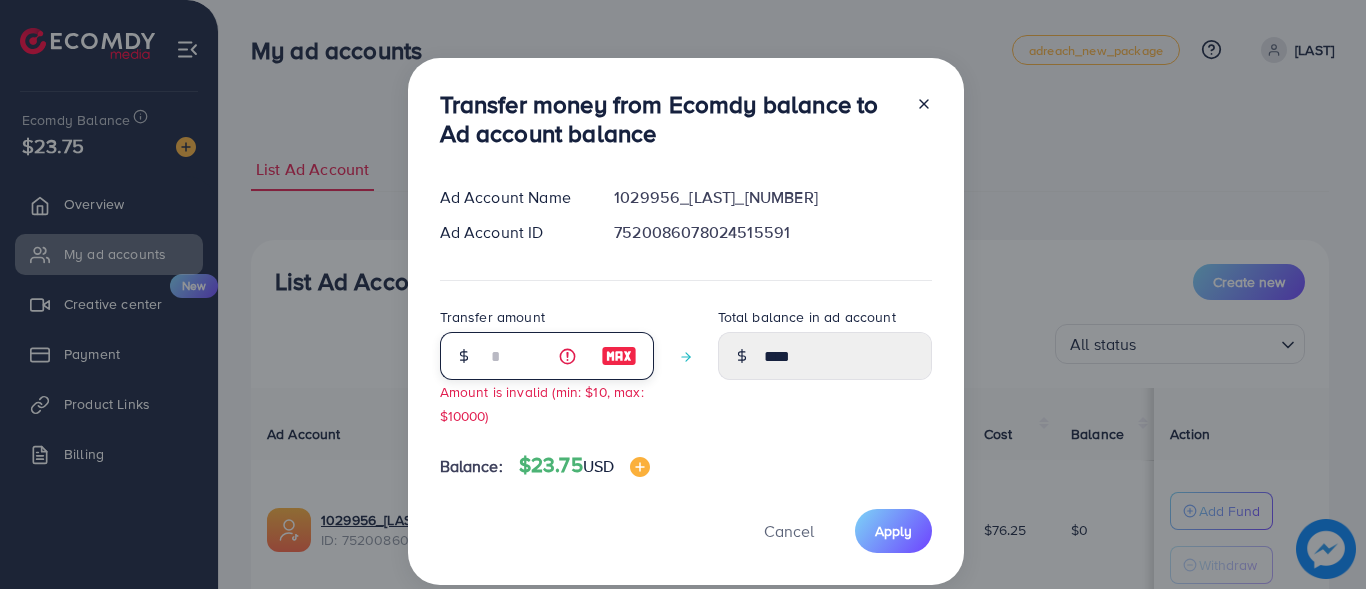 type on "**" 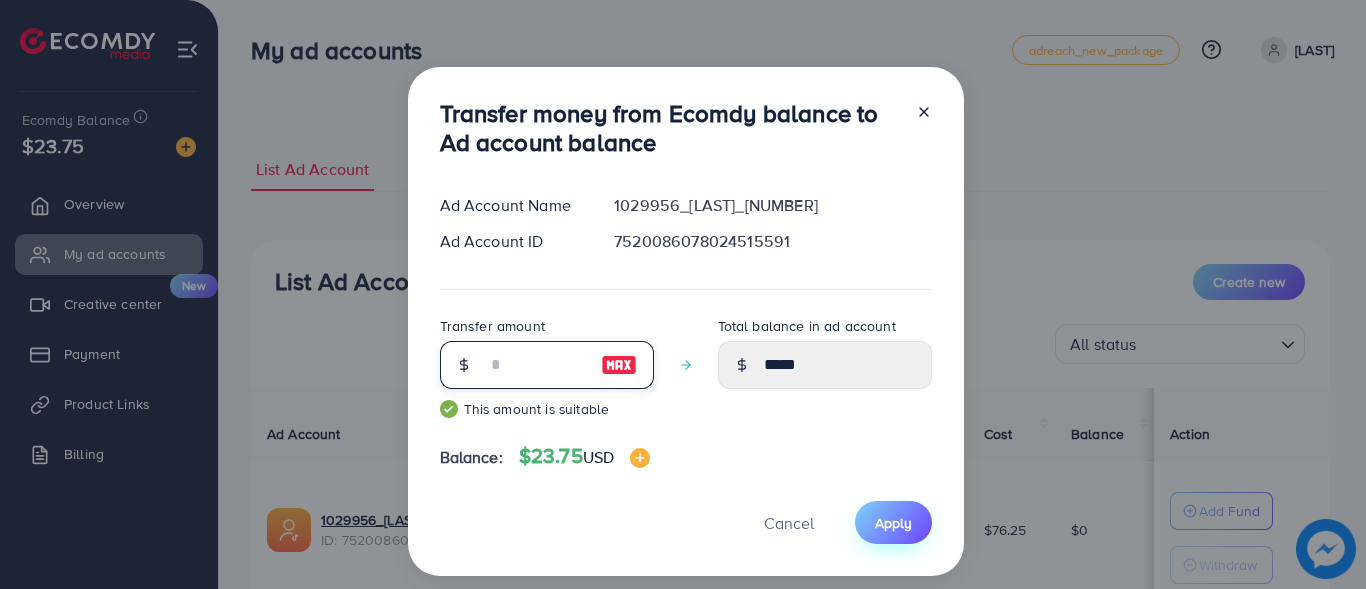 type on "**" 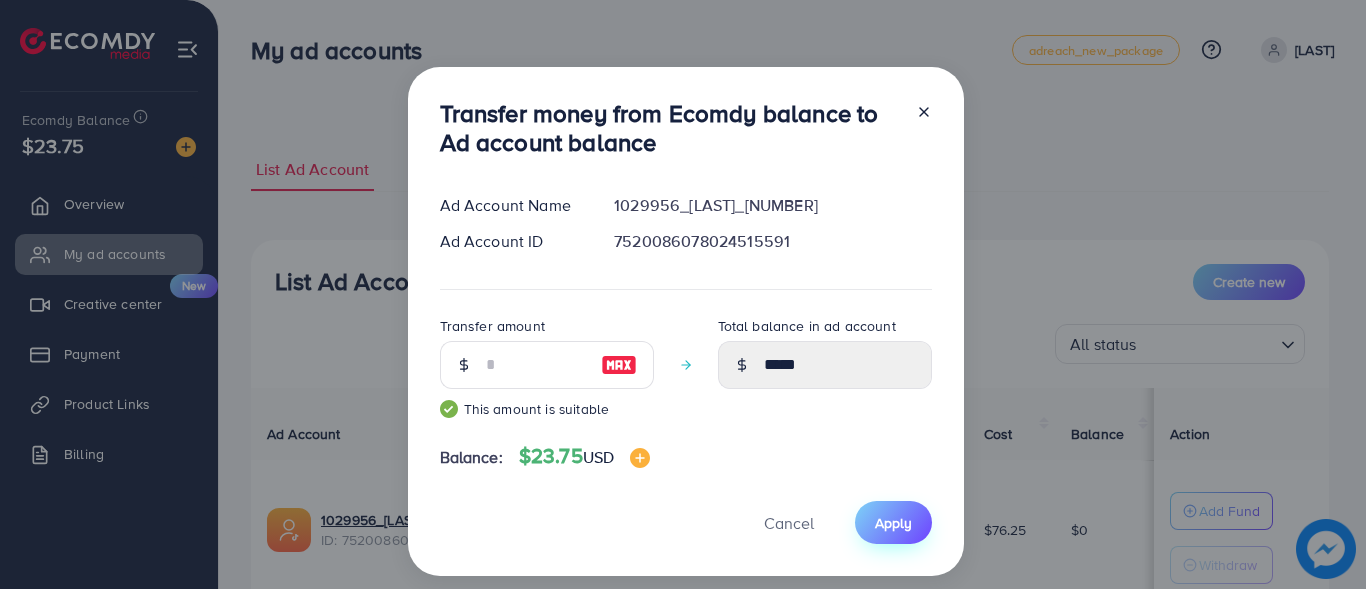 click on "Apply" at bounding box center (893, 523) 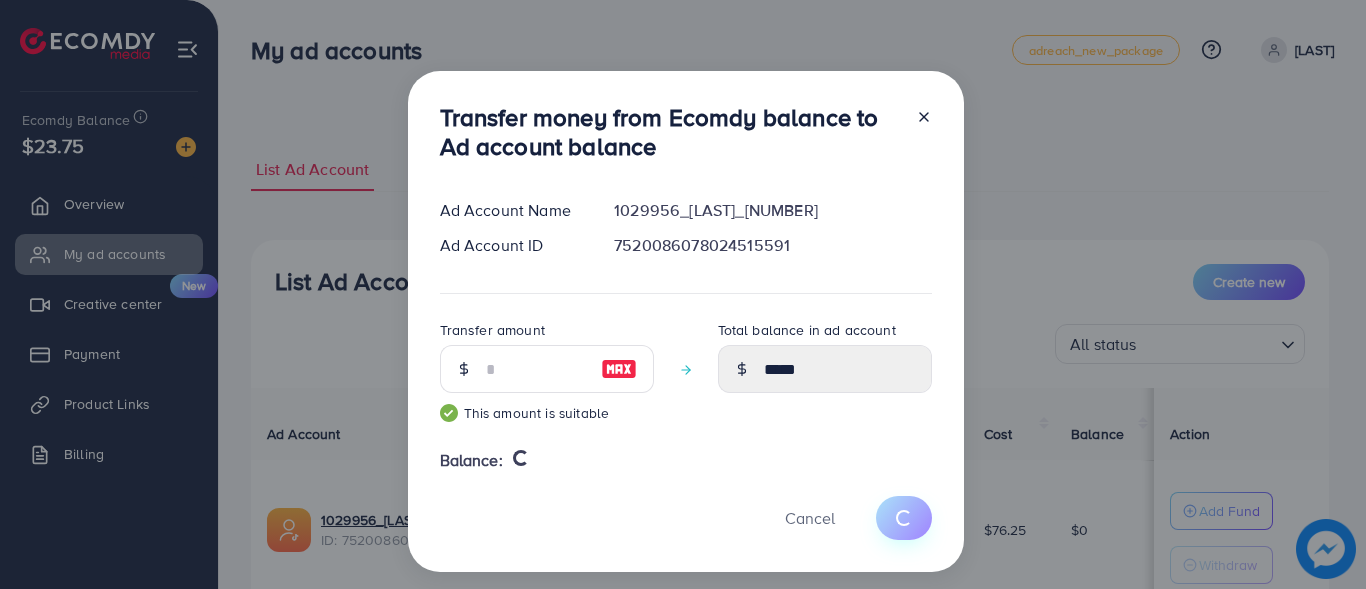 type 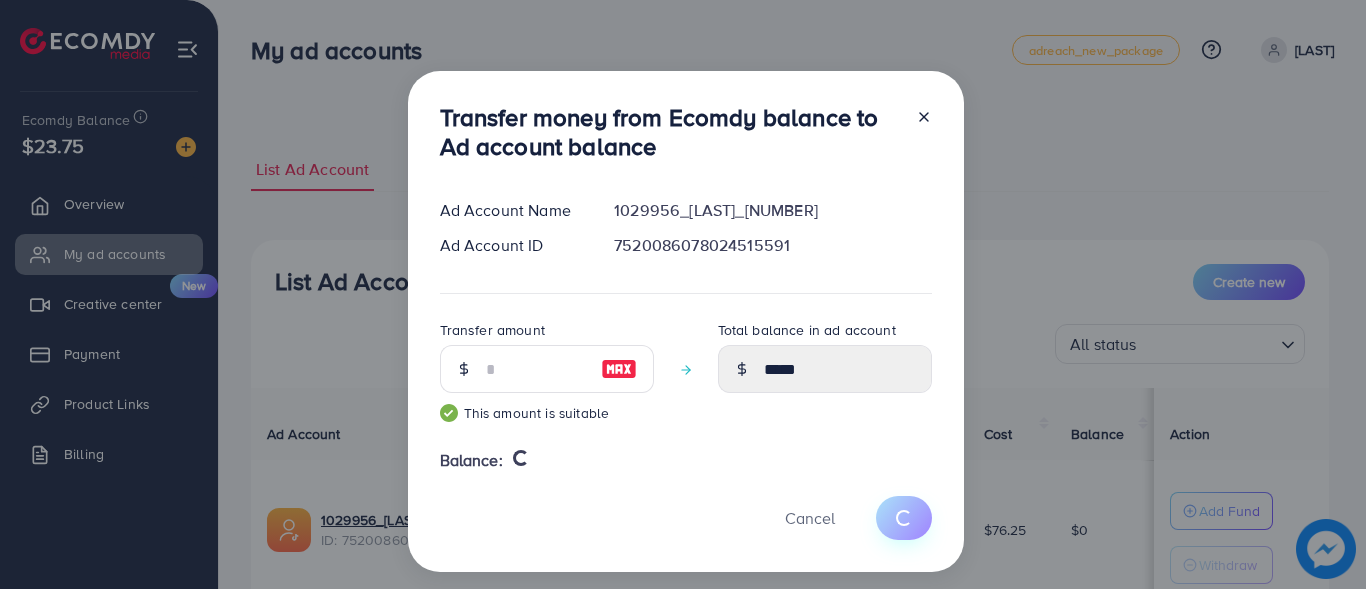 type on "*" 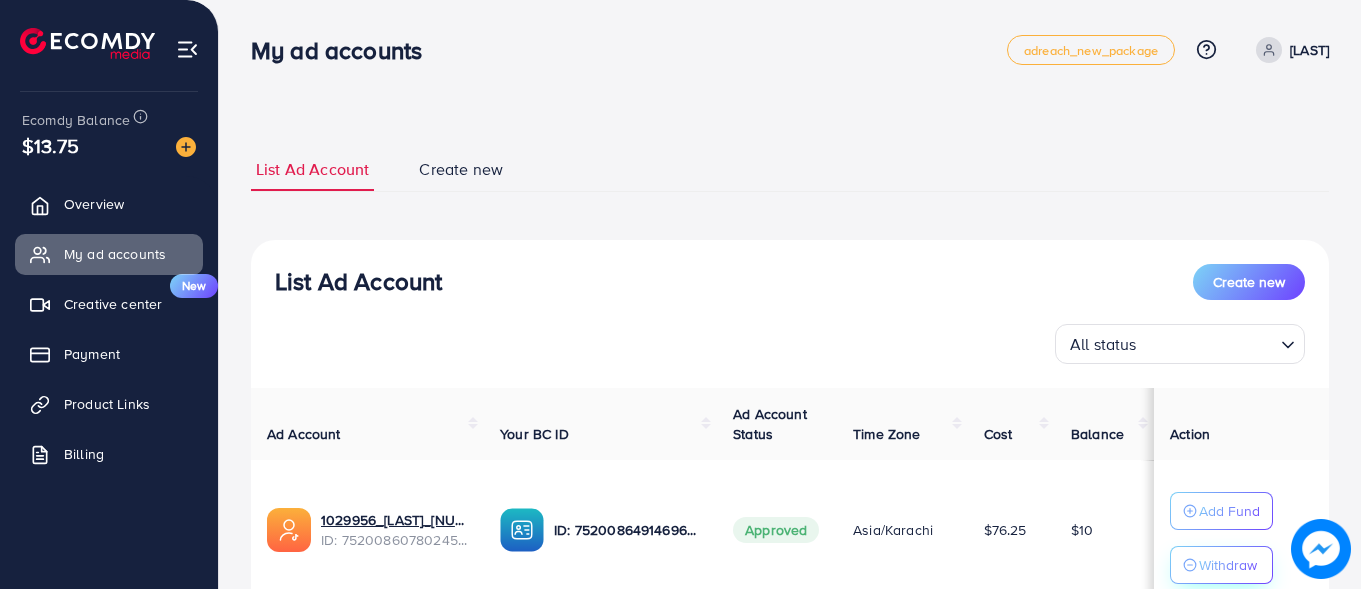 click on "Withdraw" at bounding box center (1228, 565) 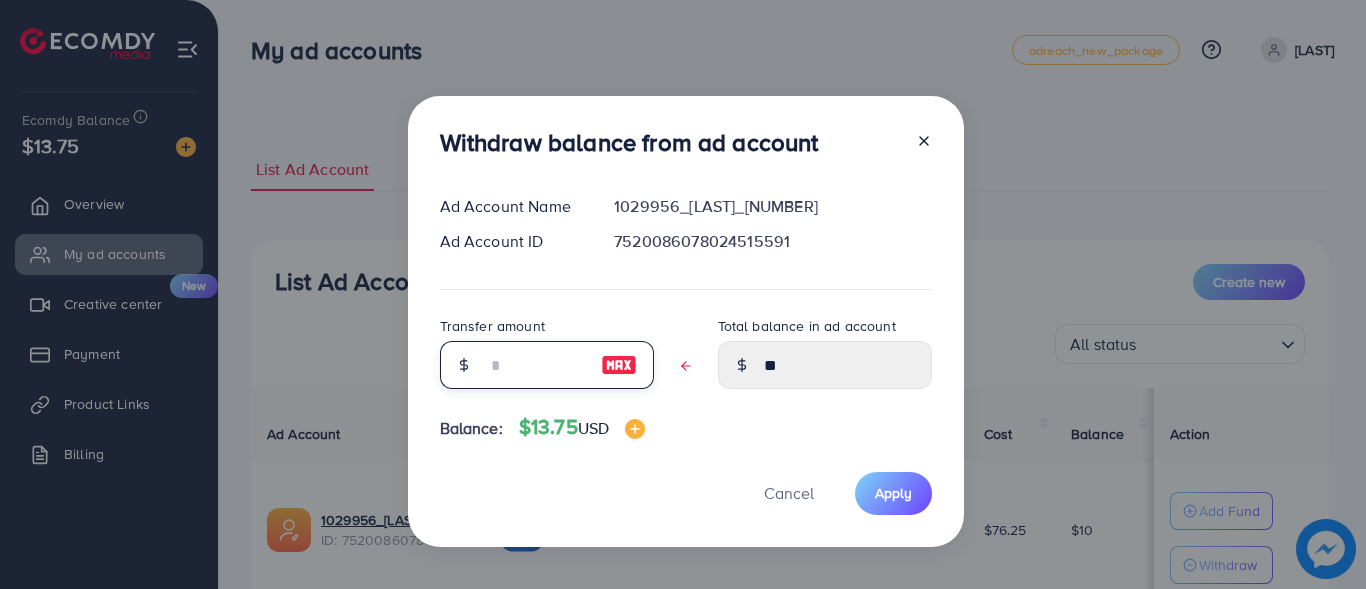 click at bounding box center [536, 365] 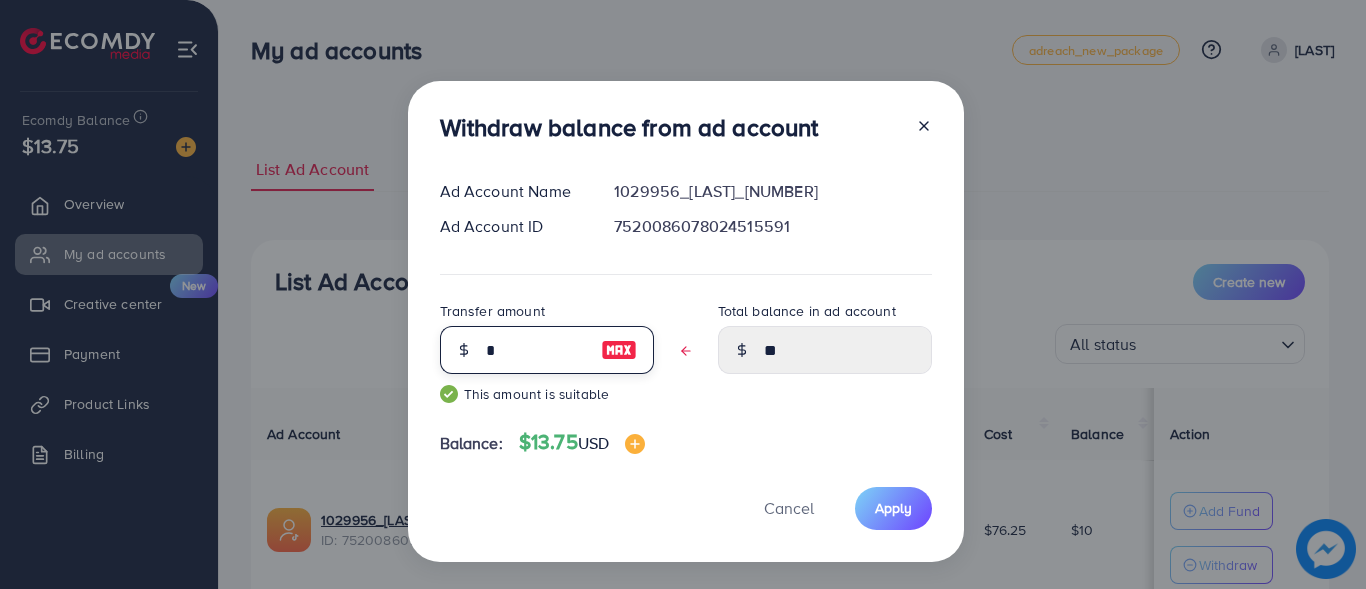type on "****" 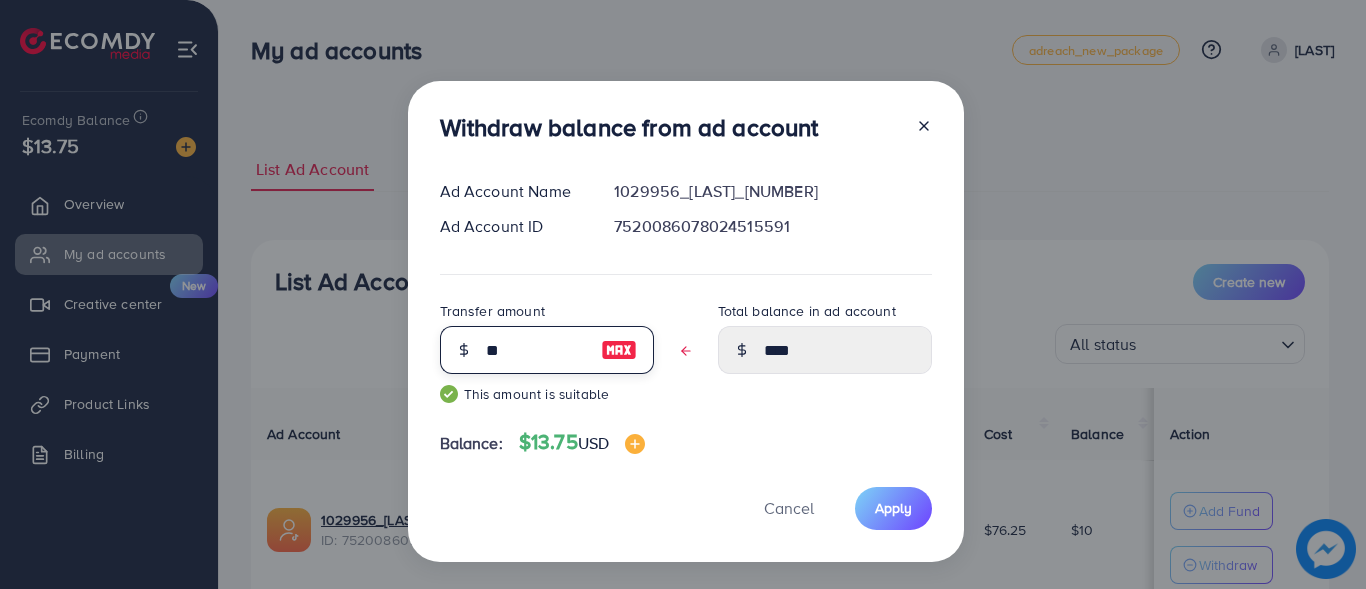 type on "***" 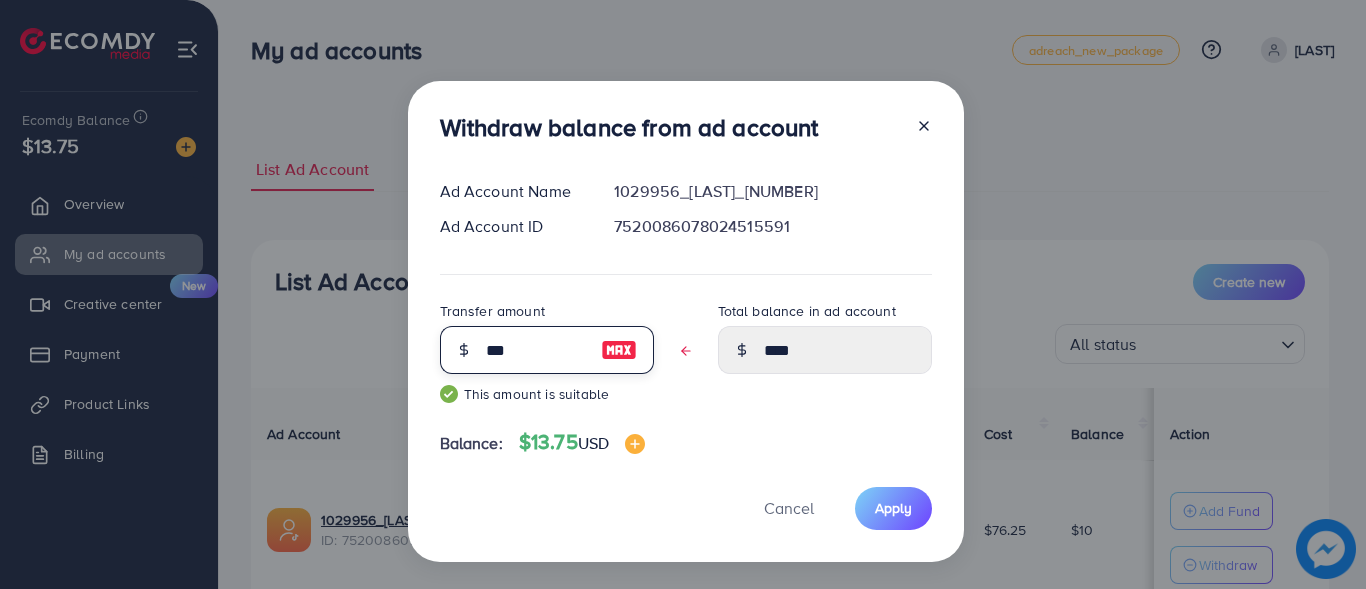 type on "****" 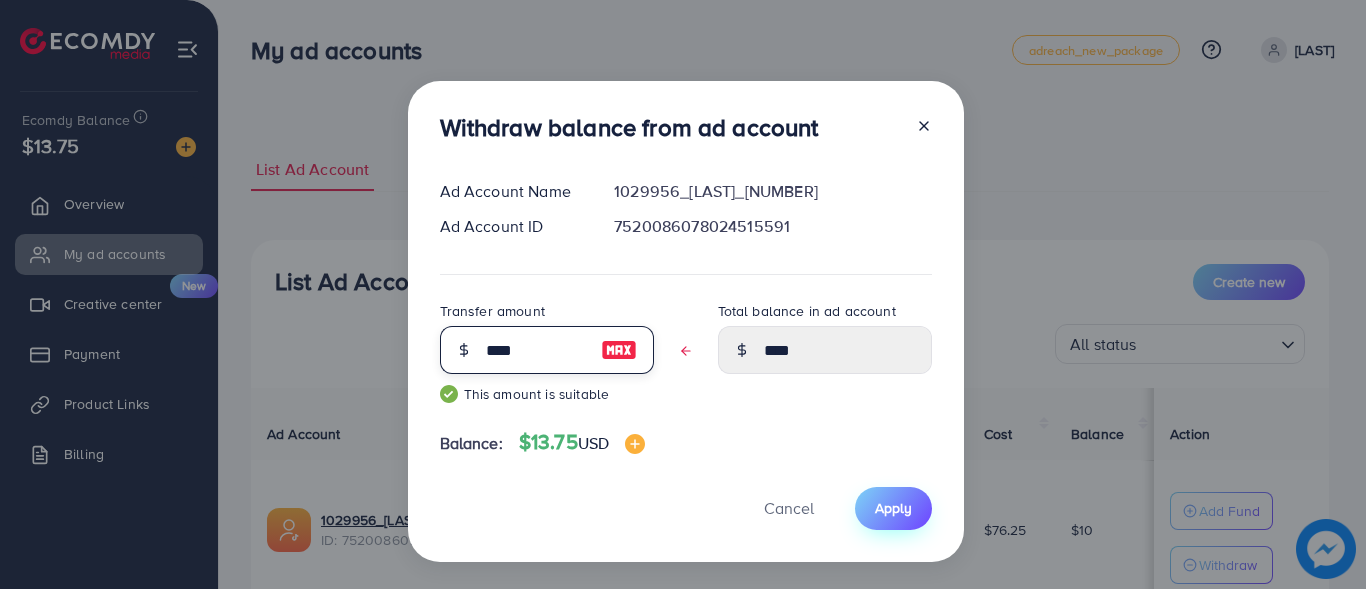 type on "****" 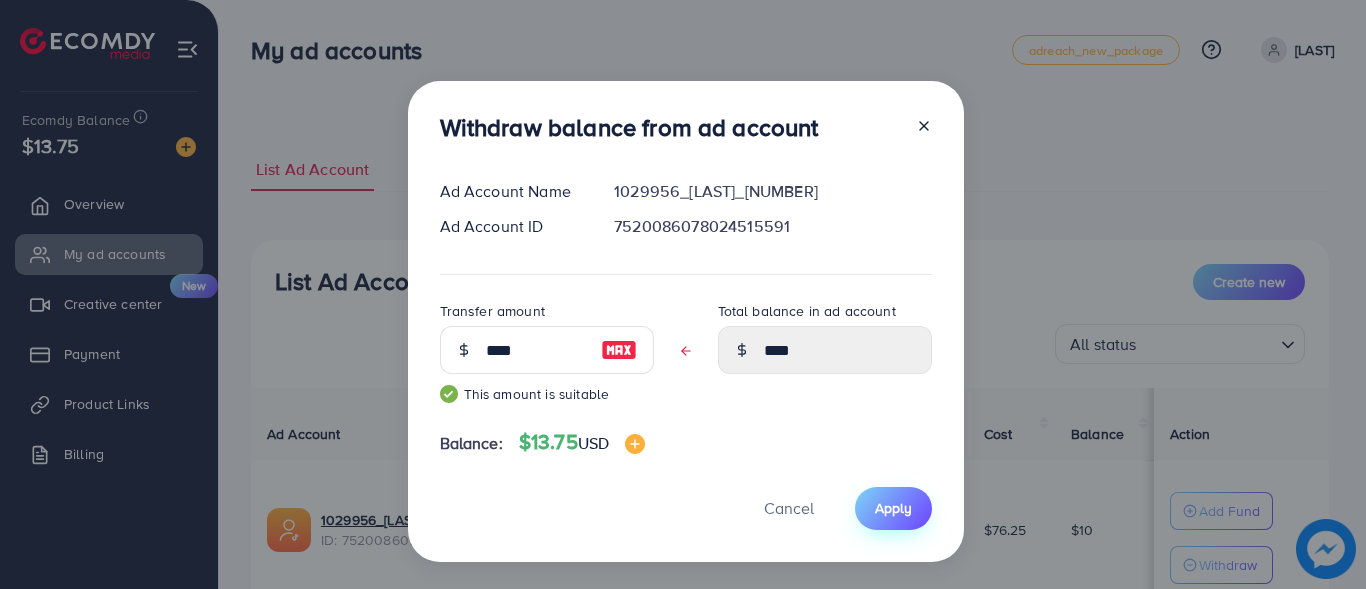 click on "Apply" at bounding box center [893, 508] 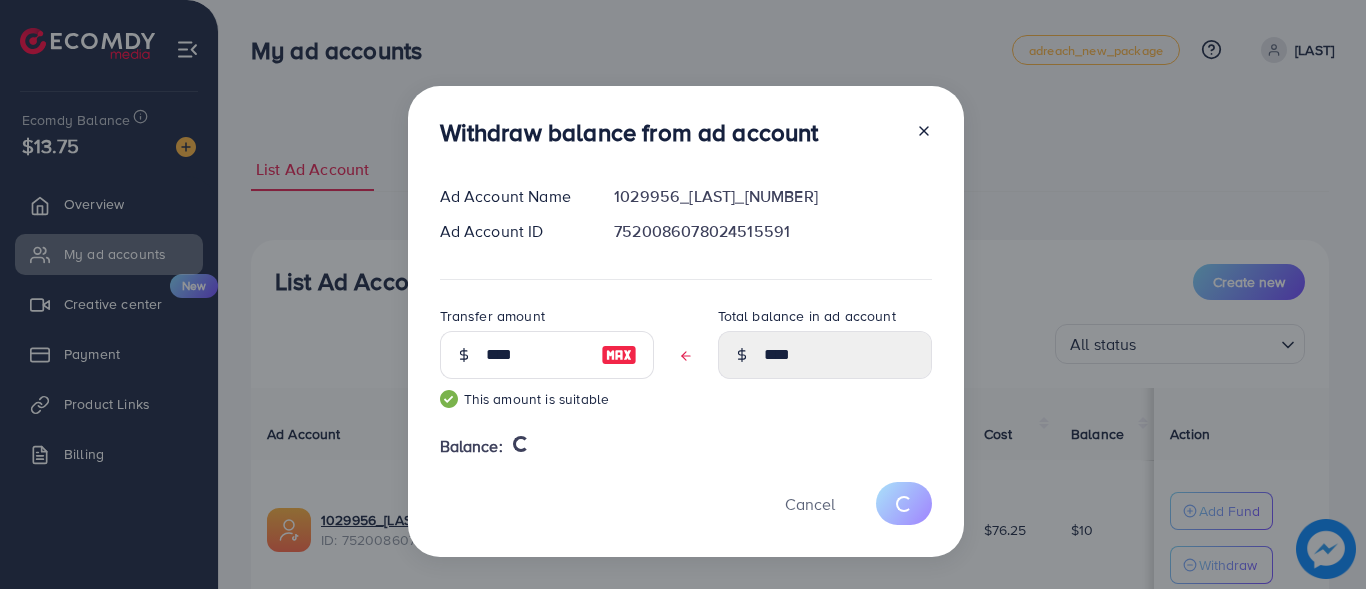 type 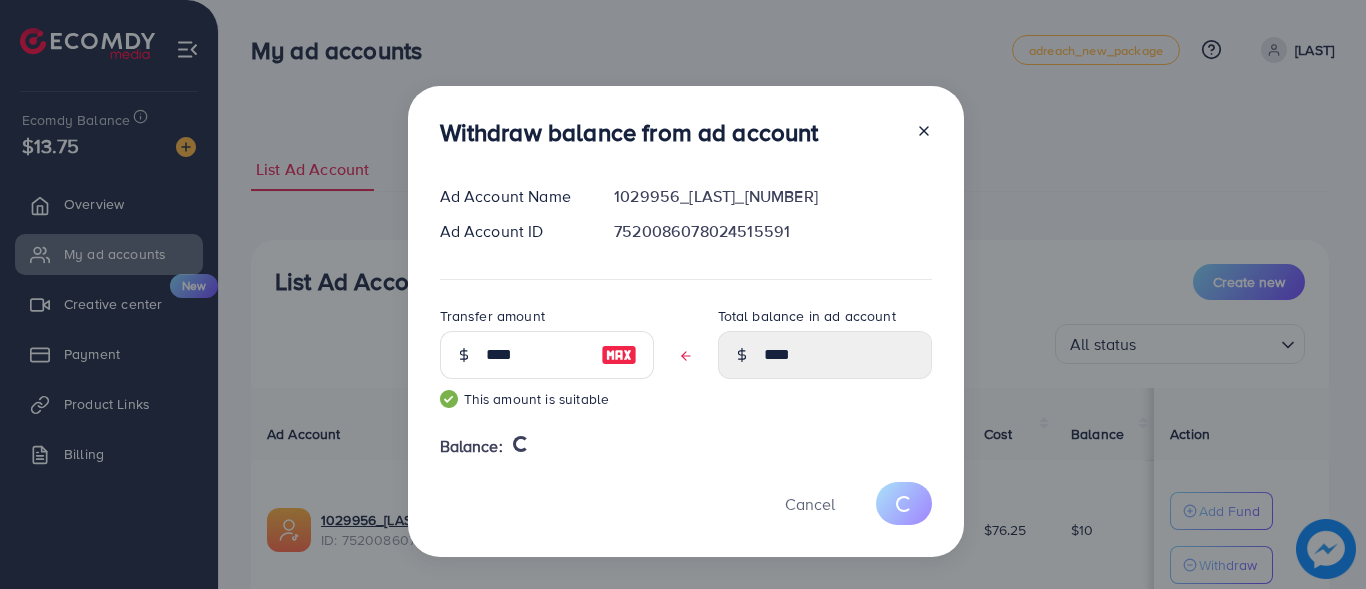 type on "**" 